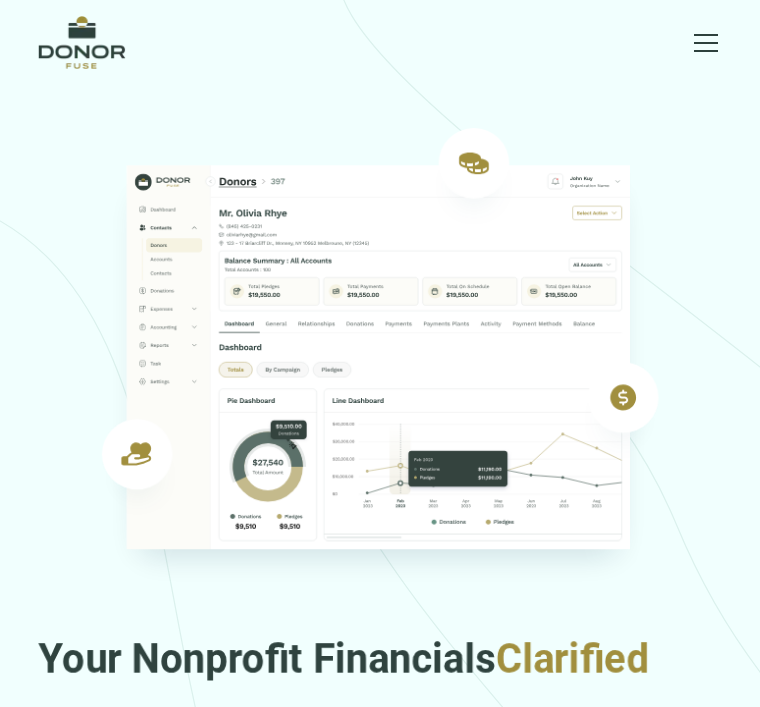 scroll, scrollTop: 0, scrollLeft: 0, axis: both 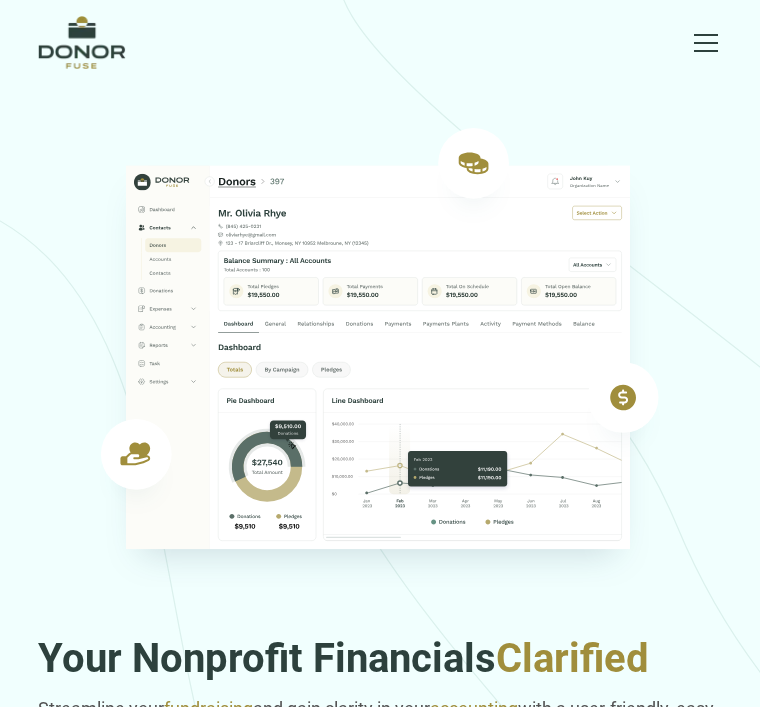 click at bounding box center (706, 43) 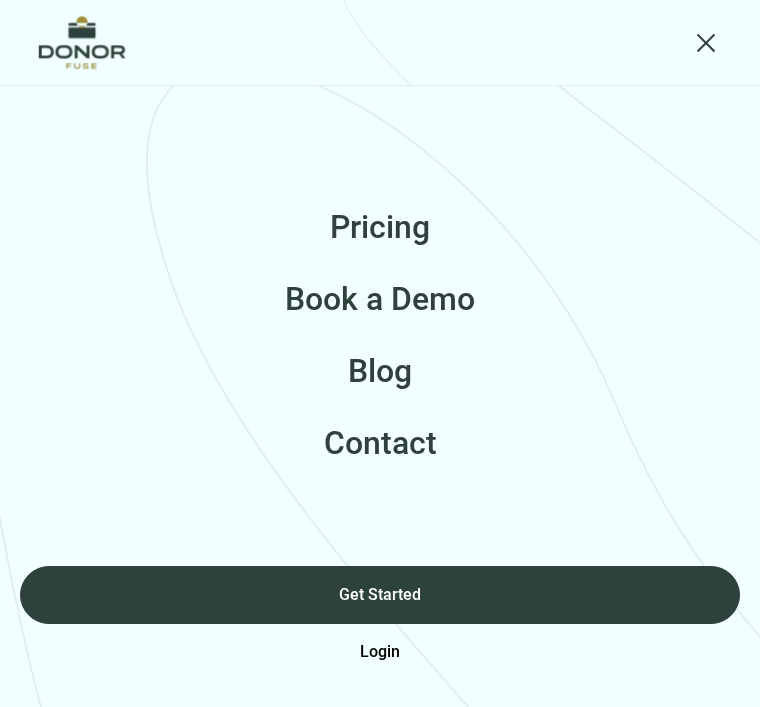 click on "Login" at bounding box center [380, 652] 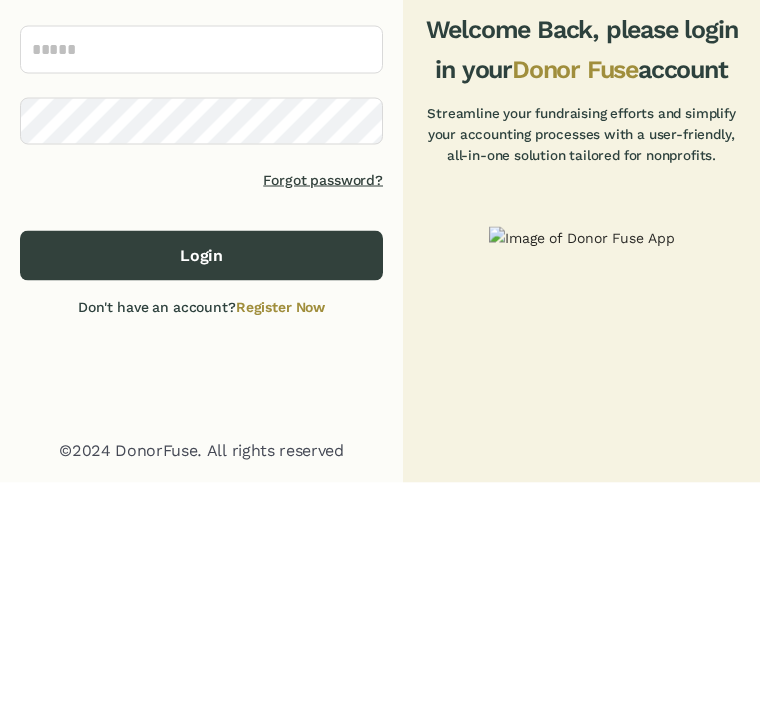scroll, scrollTop: 225, scrollLeft: 0, axis: vertical 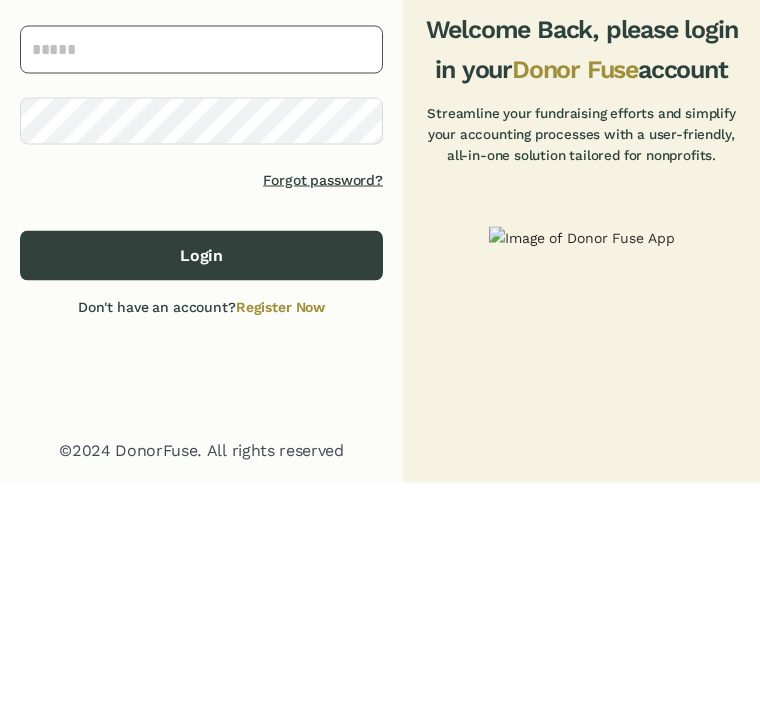 type on "**********" 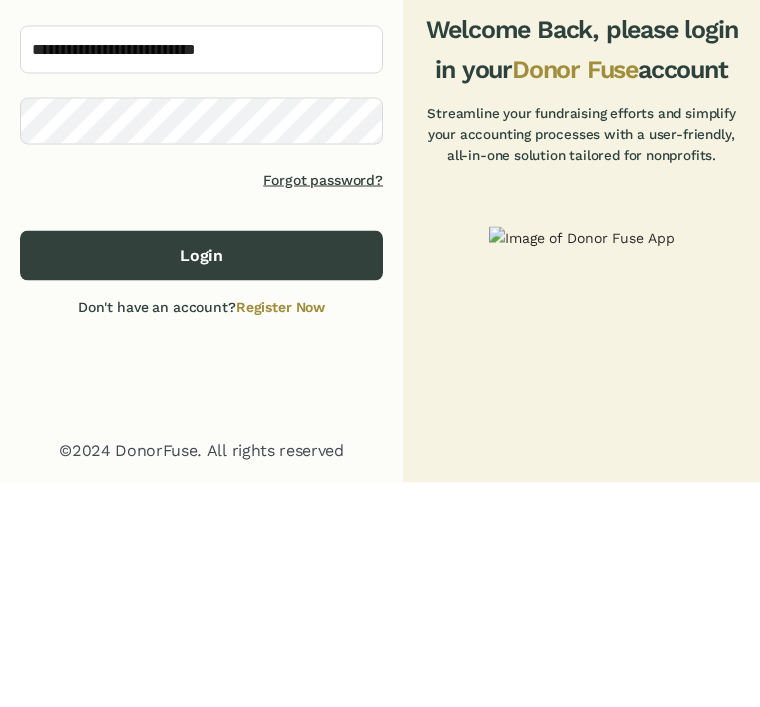 click on "Login" 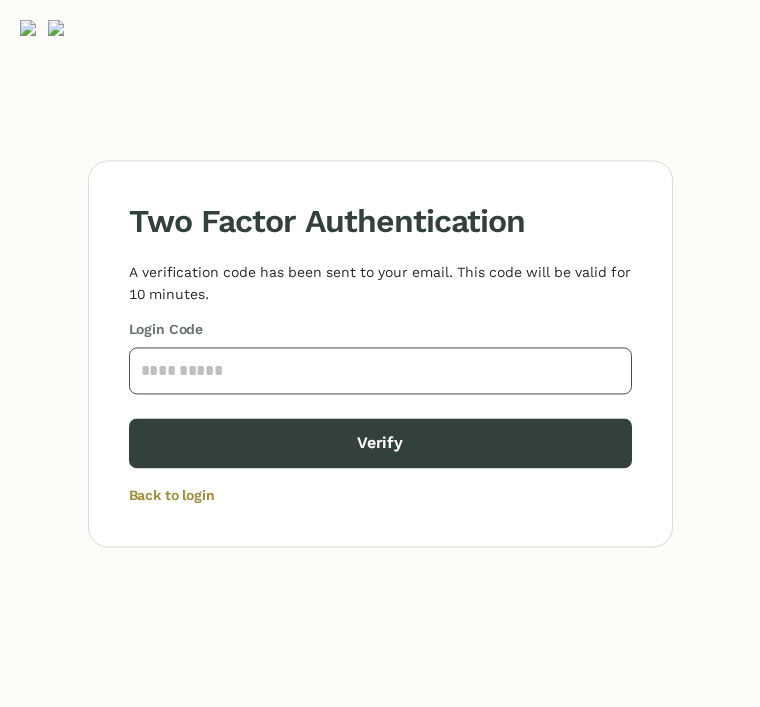 click 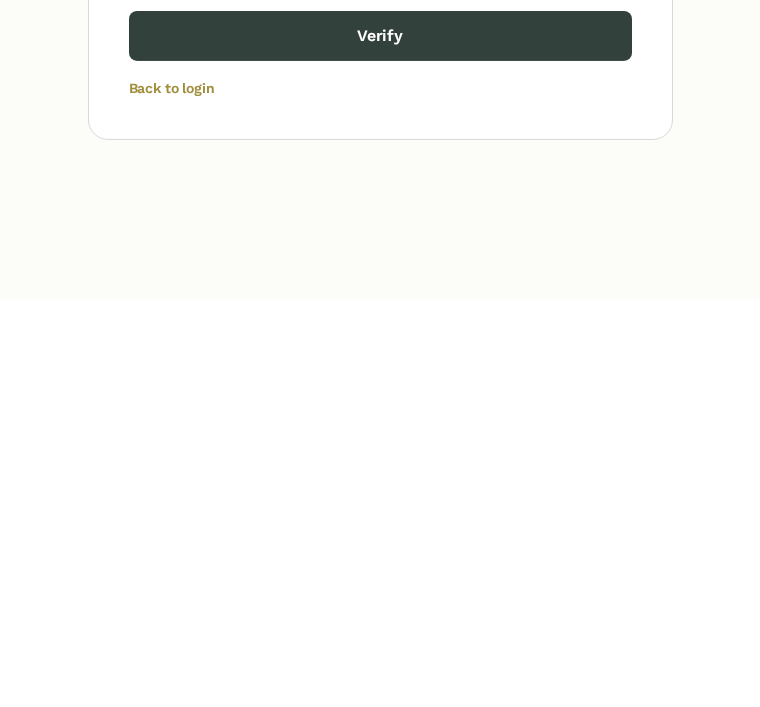 click on "Verify" 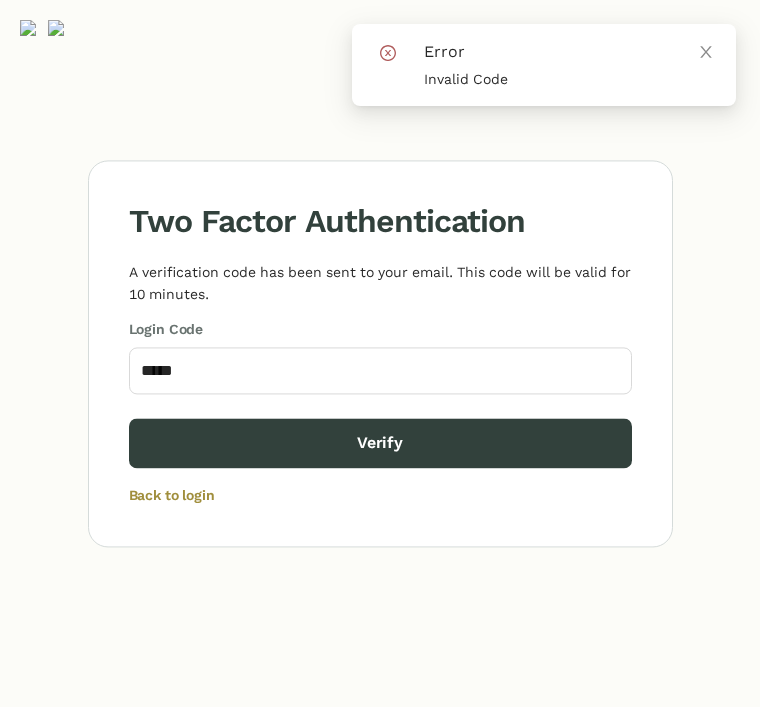 click on "Two Factor Authentication   A verification code has been sent to your email. This code will be valid for 10 minutes.  Login Code ***** Verify Back to login" 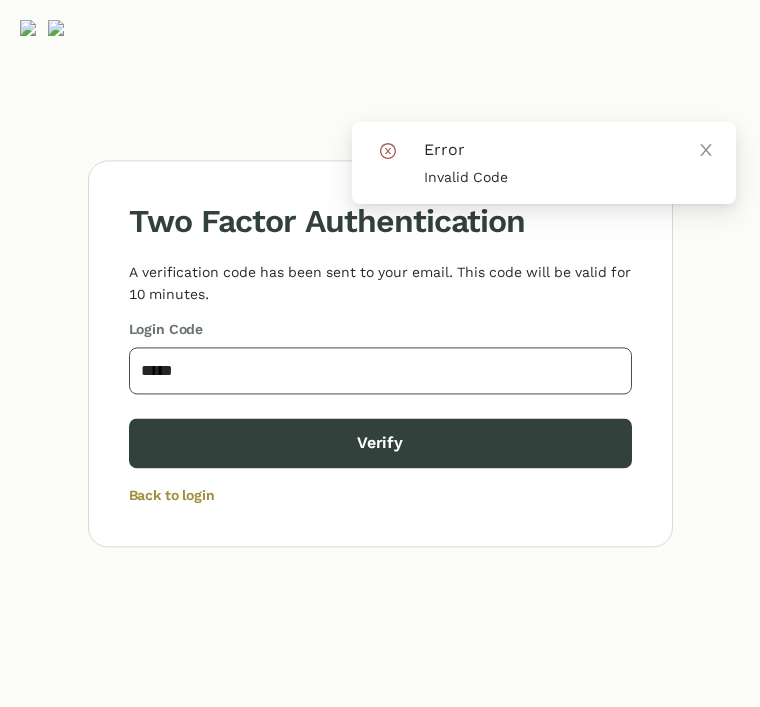 click on "*****" 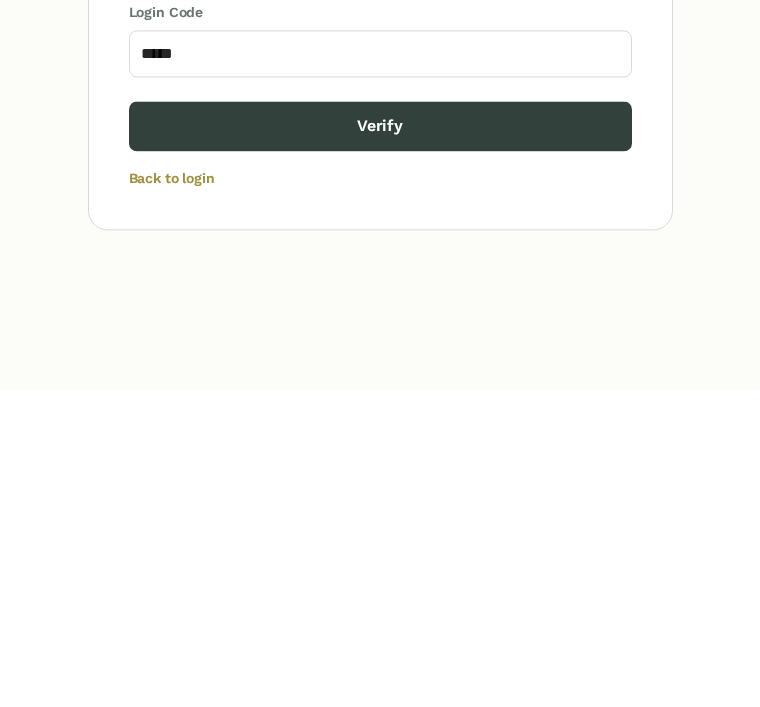 click on "Two Factor Authentication   A verification code has been sent to your email. This code will be valid for 10 minutes.  Login Code ***** Verify Back to login" 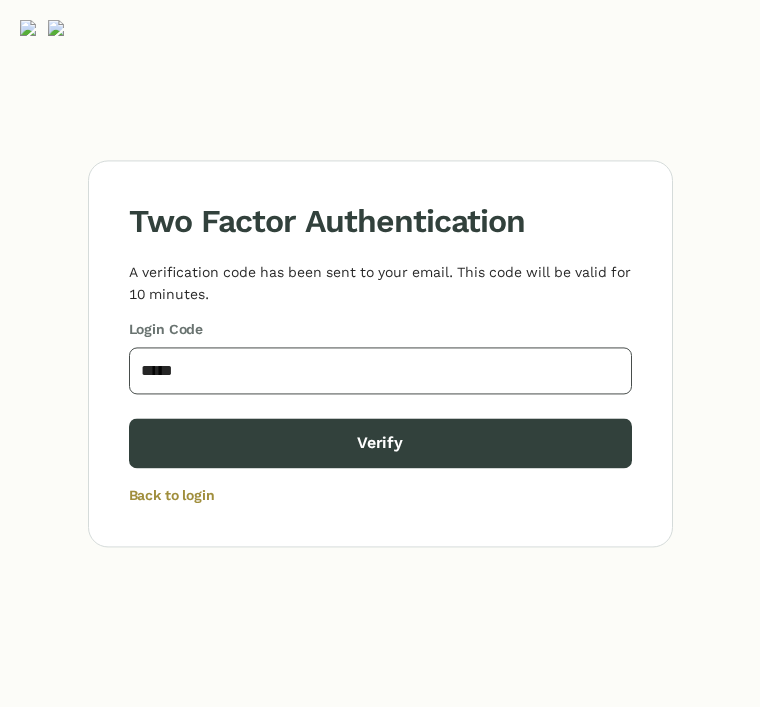 click on "*****" 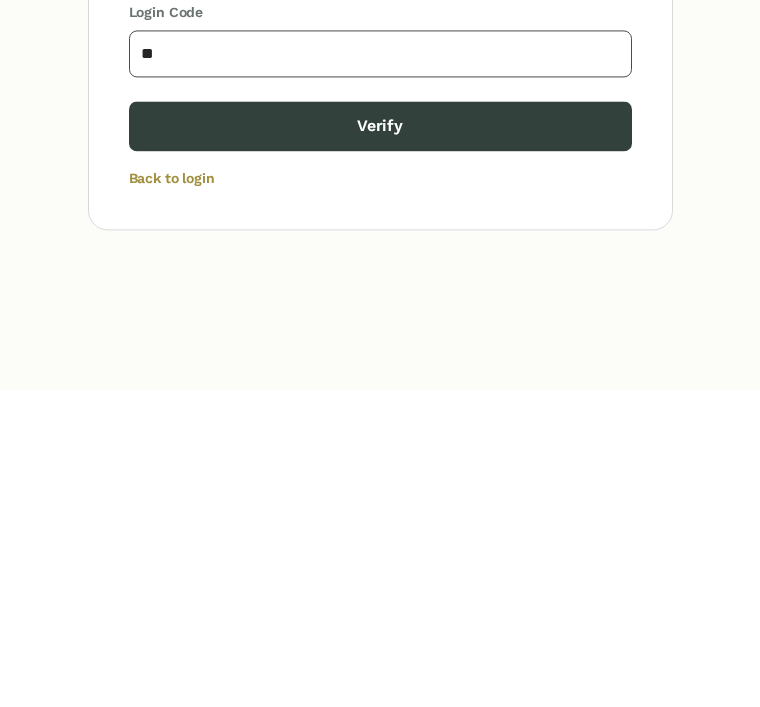 type on "*" 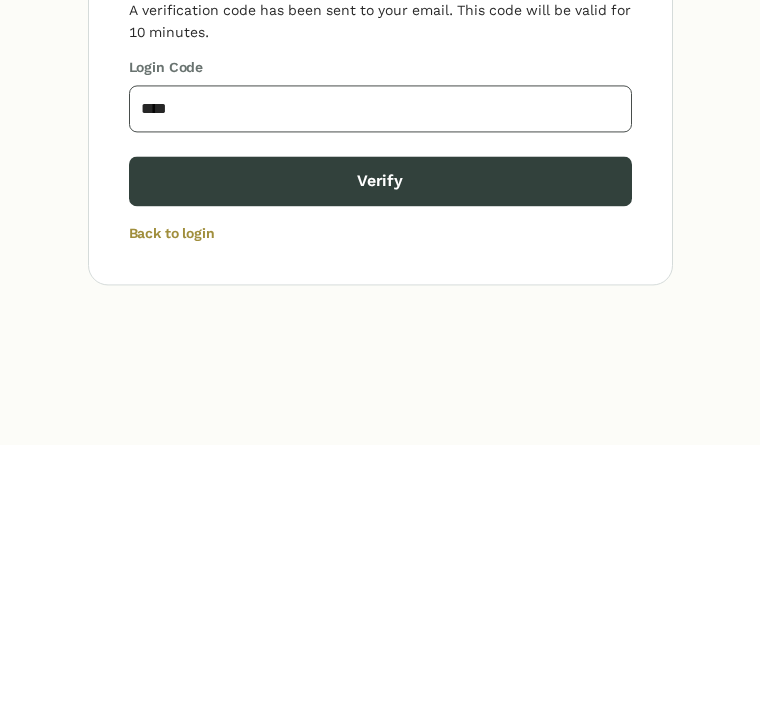 type on "****" 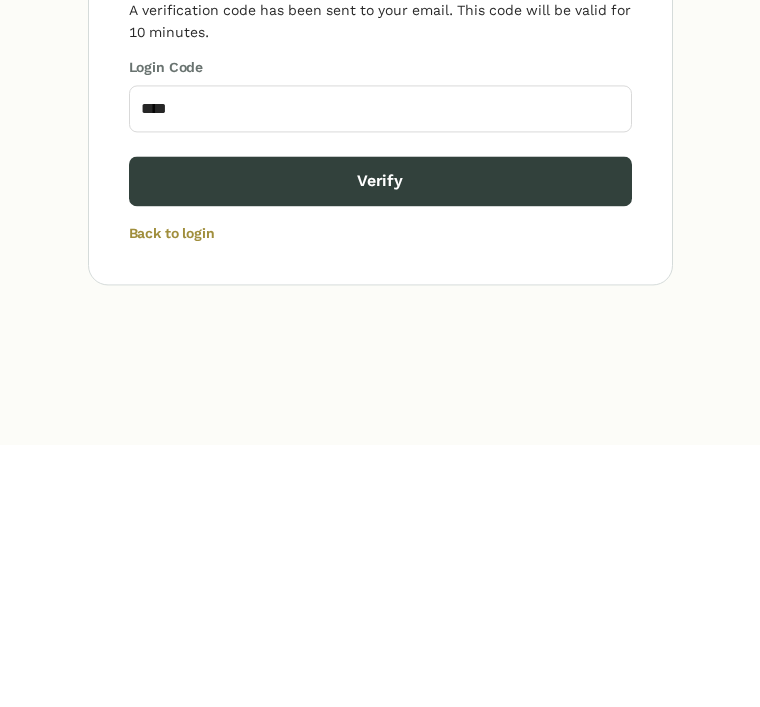 click on "Two Factor Authentication   A verification code has been sent to your email. This code will be valid for 10 minutes.  Login Code **** Verify Back to login" 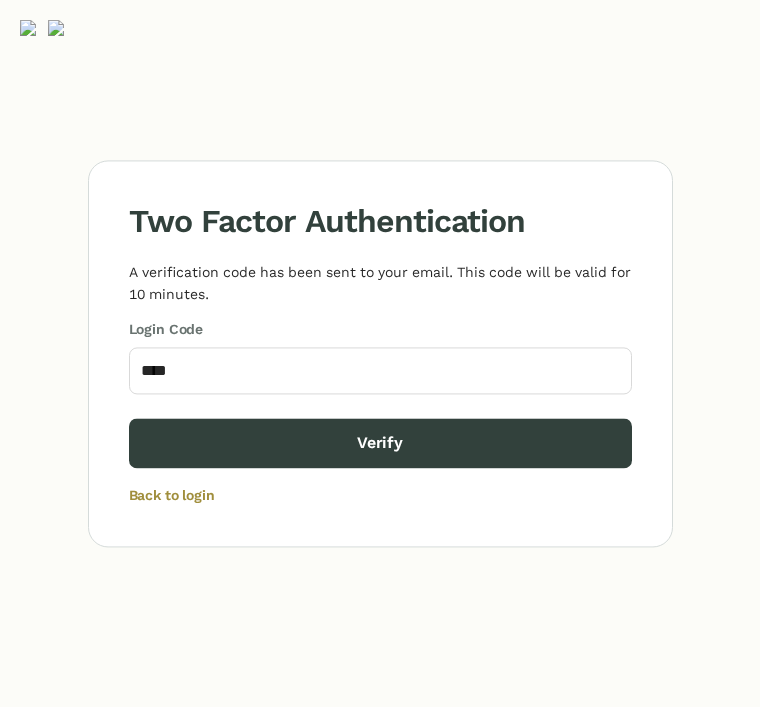 click on "Verify" 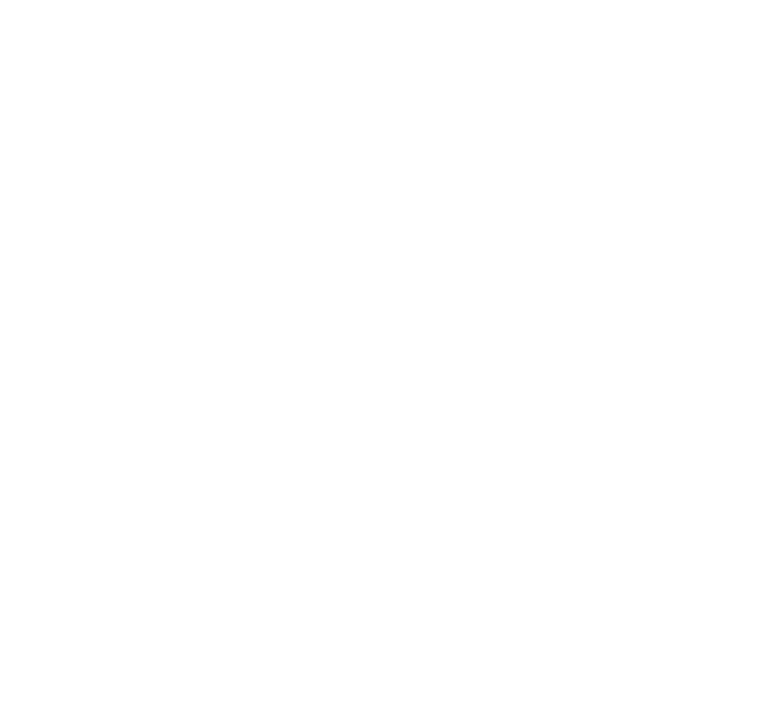 scroll, scrollTop: 0, scrollLeft: 0, axis: both 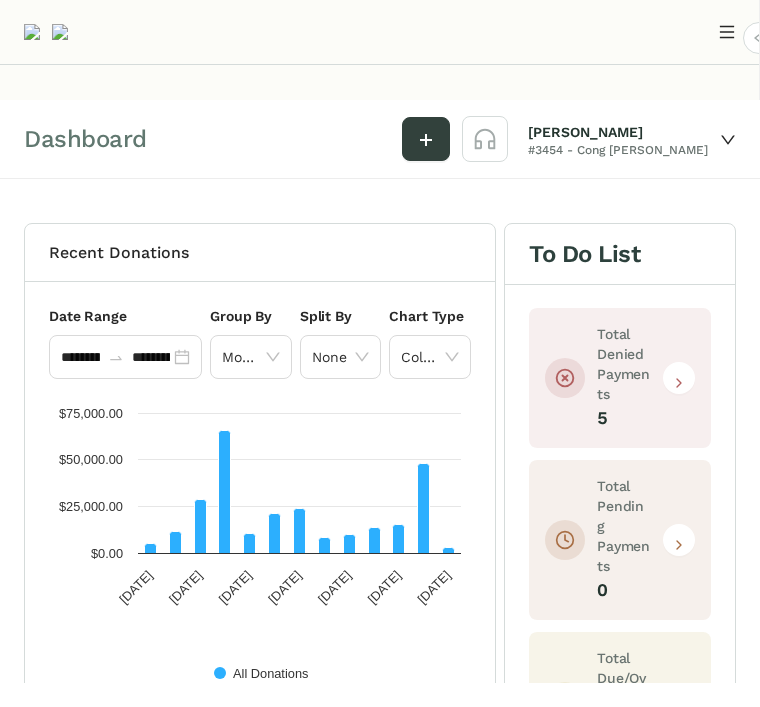 click 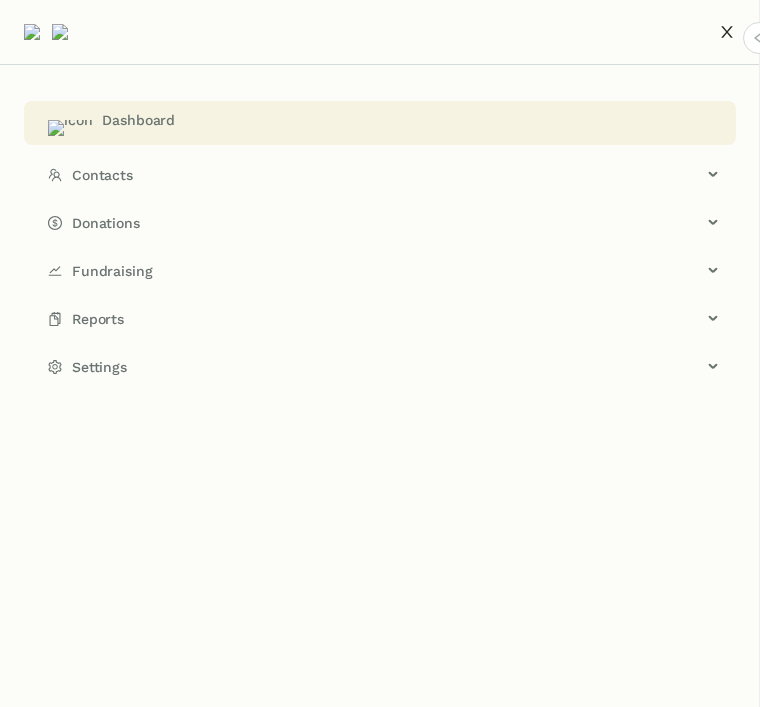 click on "Contacts" 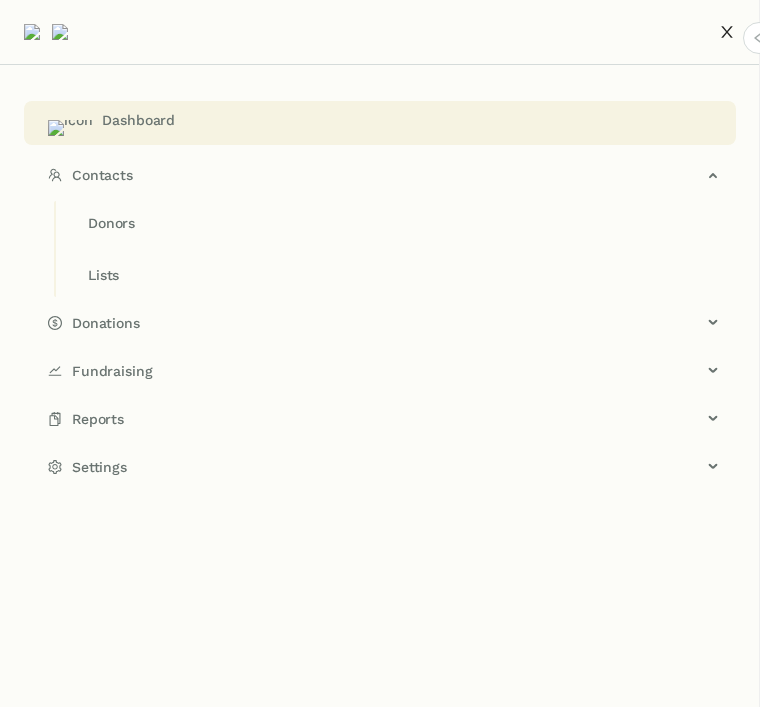 click on "Donors" 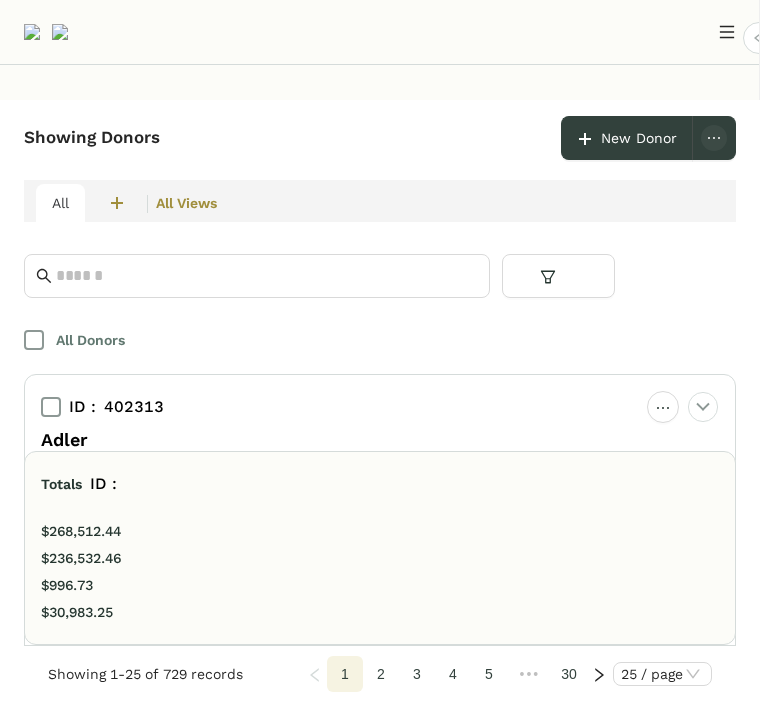 click 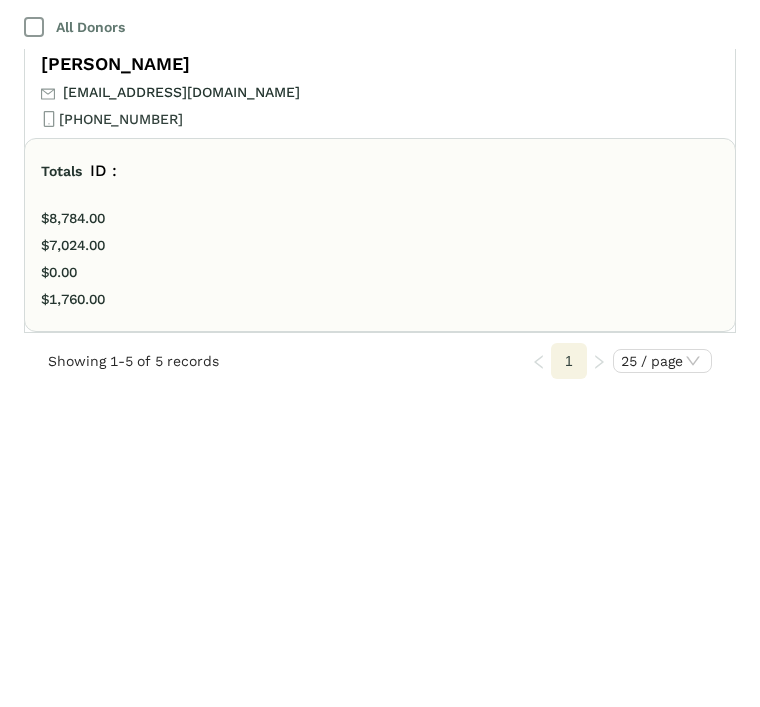 scroll, scrollTop: 626, scrollLeft: 0, axis: vertical 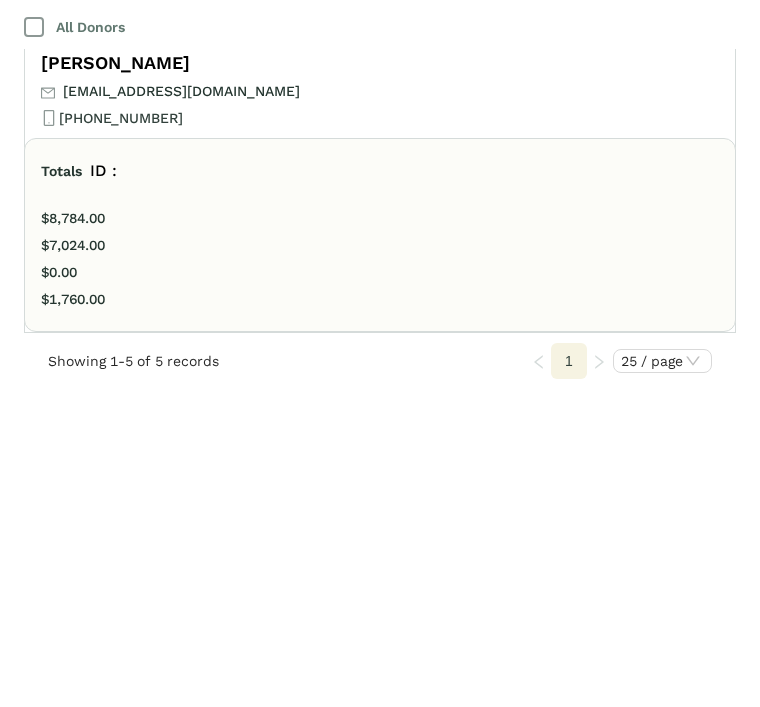 type on "********" 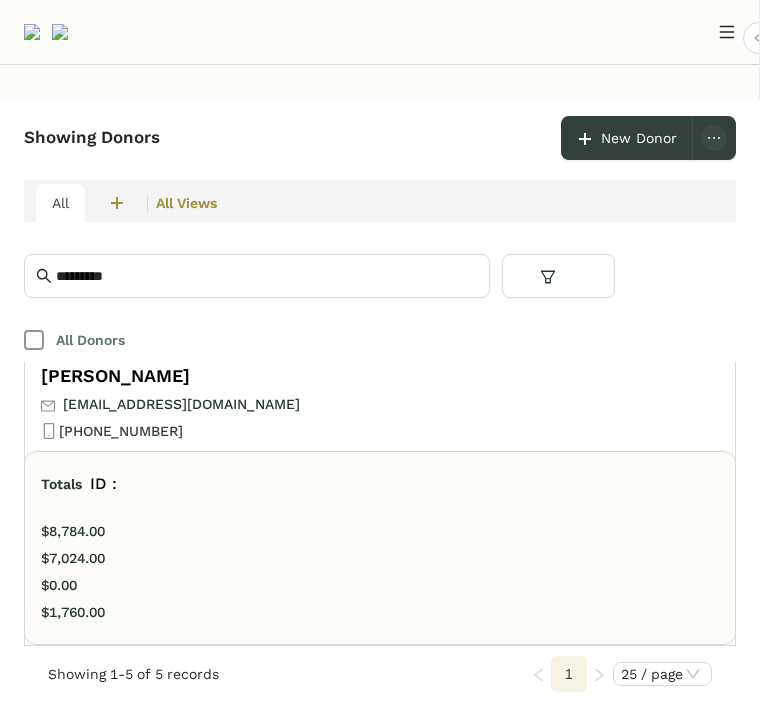 click on "[PHONE_NUMBER]" 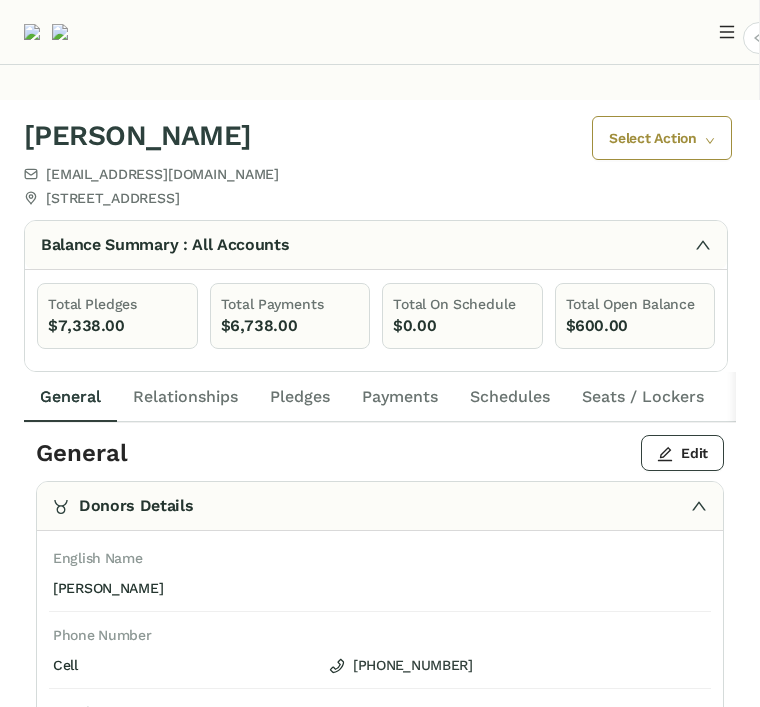 click on "Pledges" 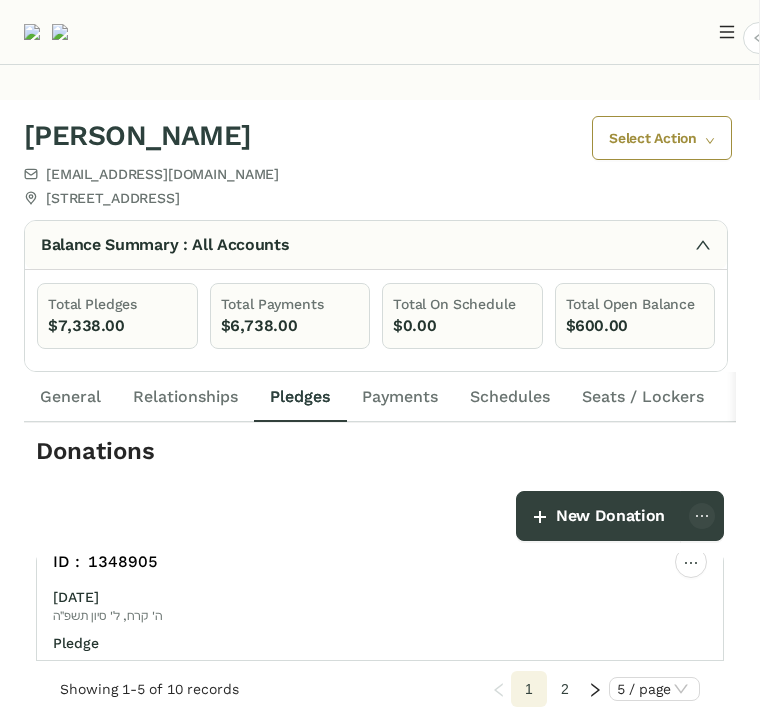 scroll, scrollTop: 25, scrollLeft: 0, axis: vertical 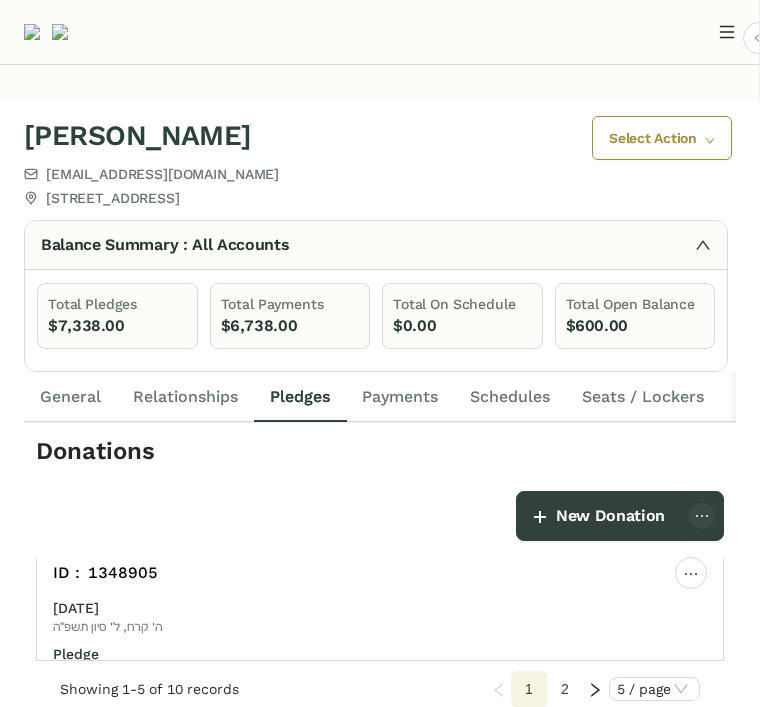 click 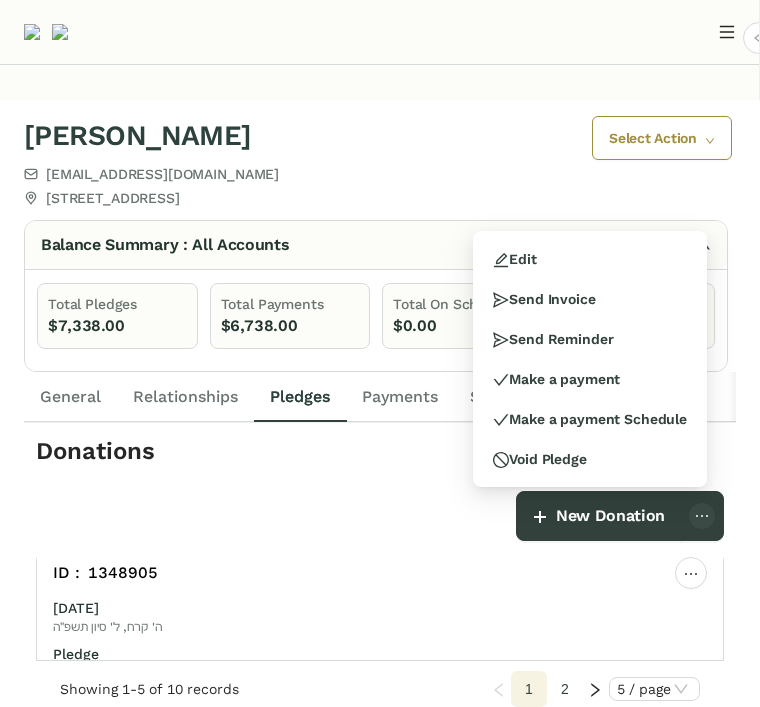 click on "Make a payment" at bounding box center [556, 379] 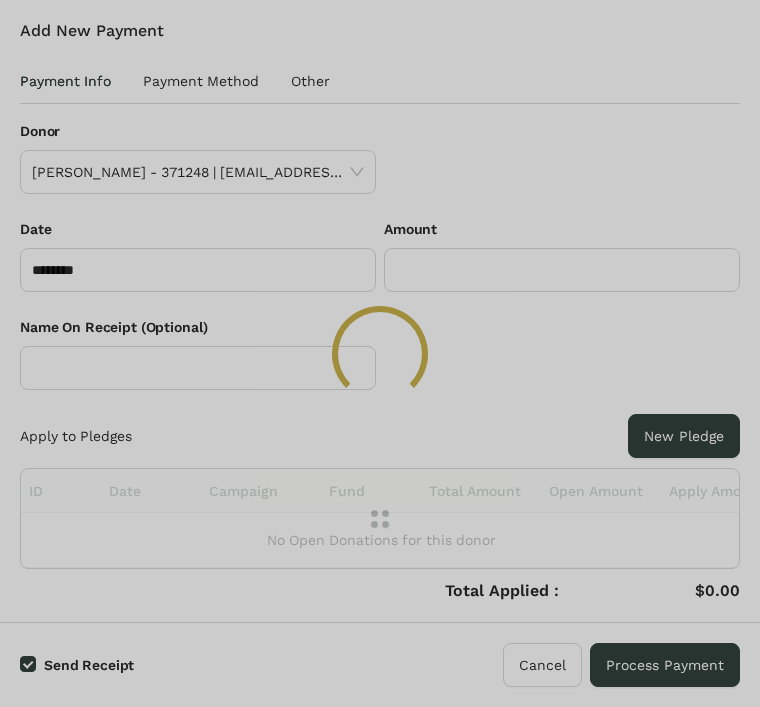 scroll, scrollTop: 0, scrollLeft: 0, axis: both 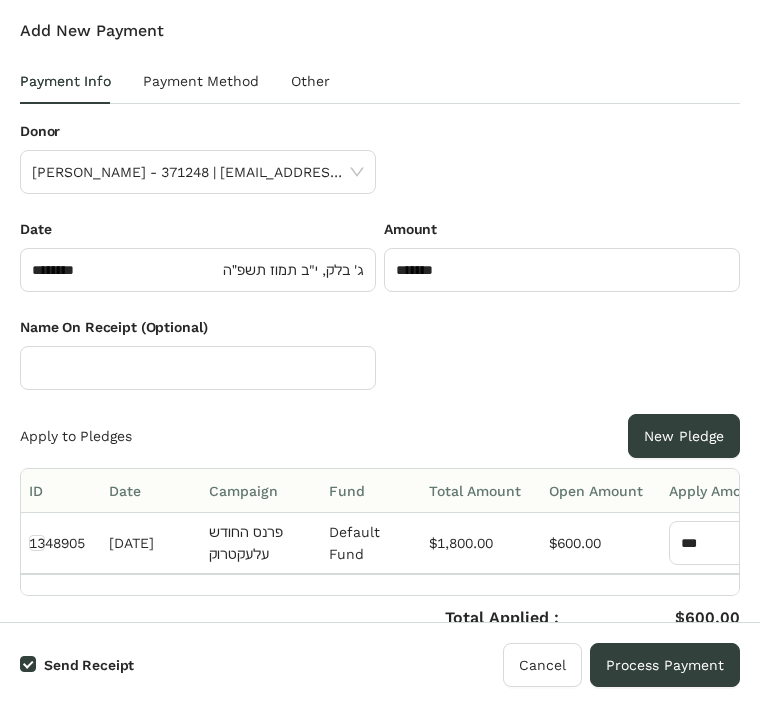 click on "*******" 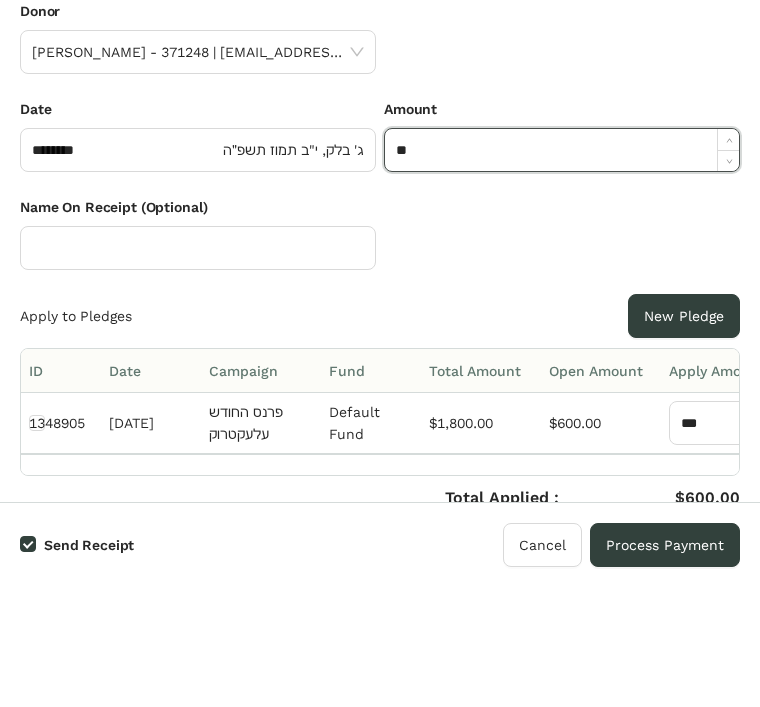 type on "*" 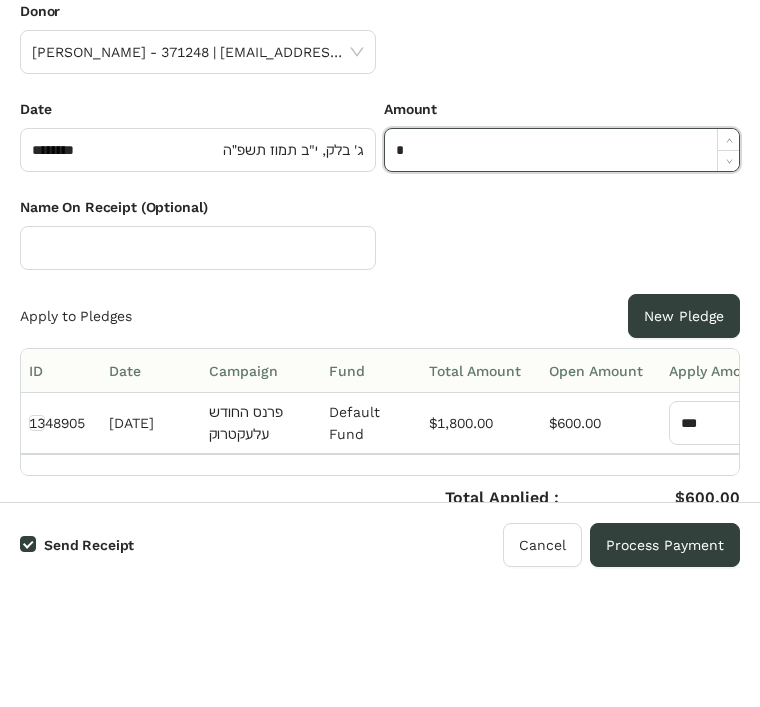 type on "*****" 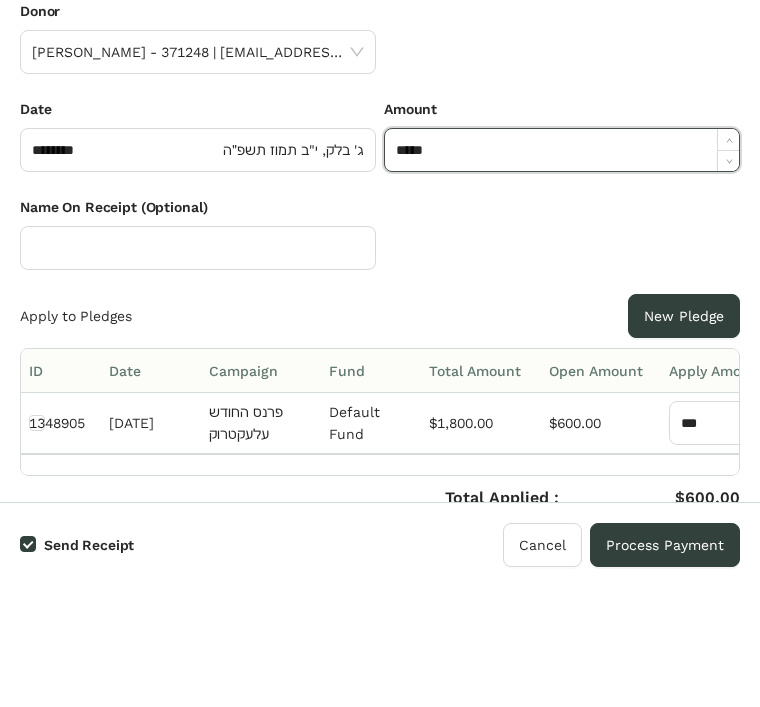 click on "New Pledge" at bounding box center [684, 436] 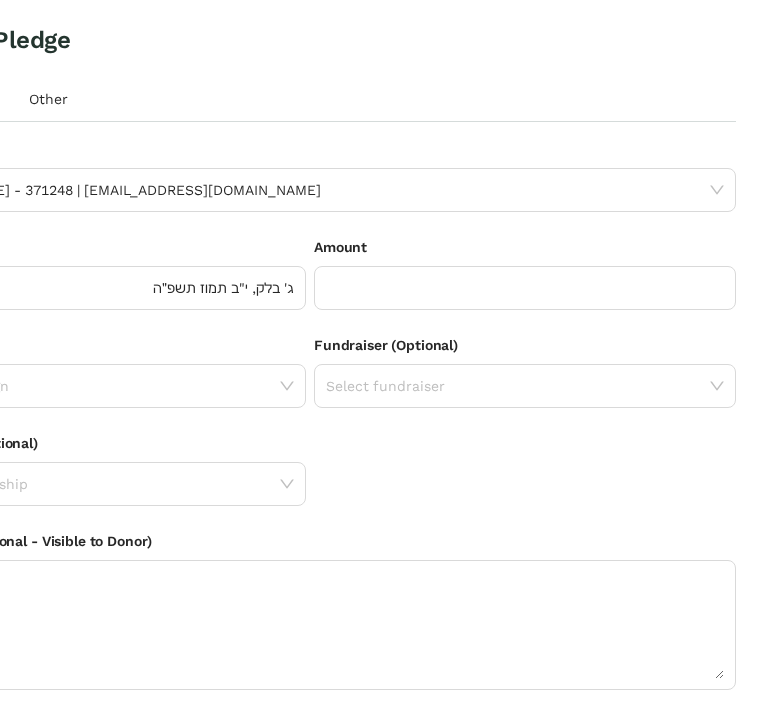 click 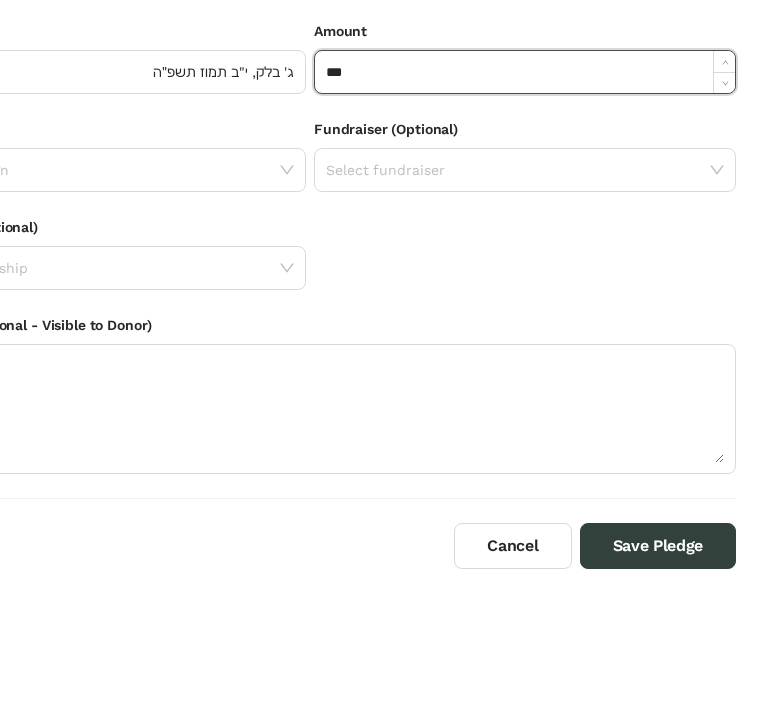 scroll, scrollTop: 78, scrollLeft: 0, axis: vertical 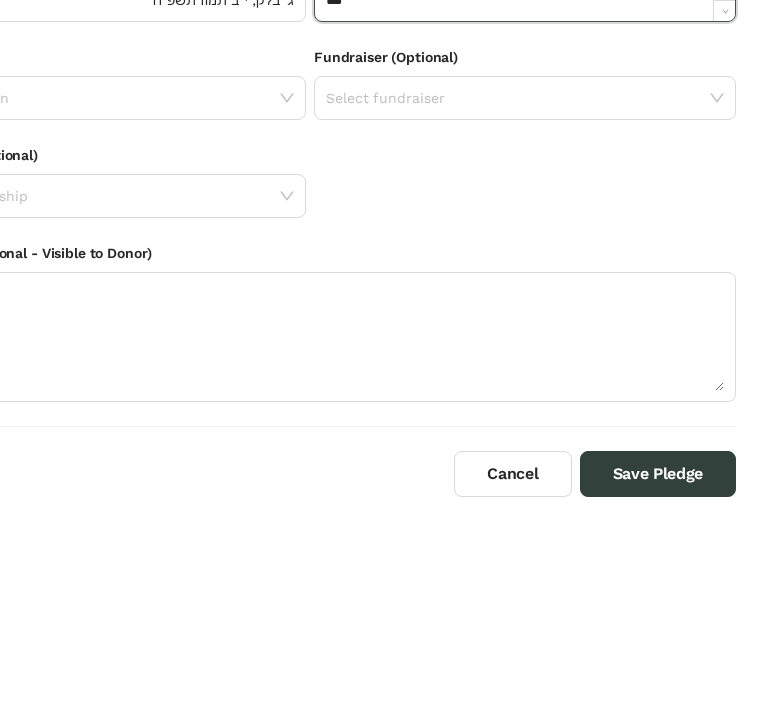 click 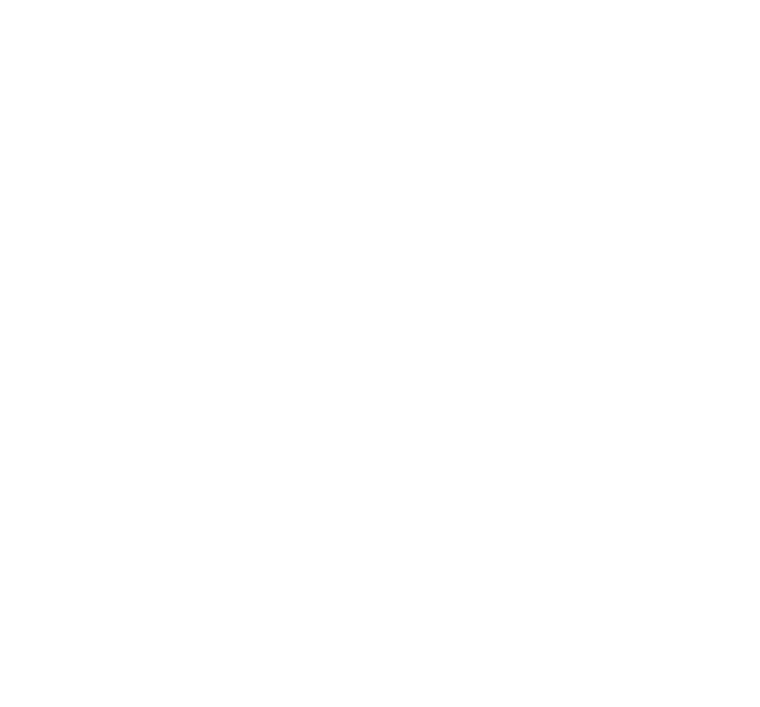 scroll, scrollTop: 64, scrollLeft: 0, axis: vertical 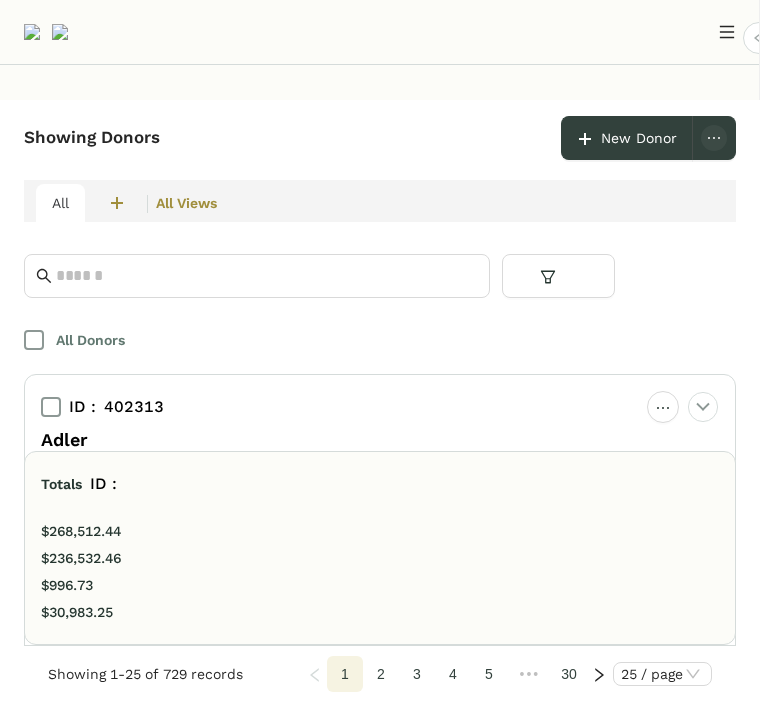 click 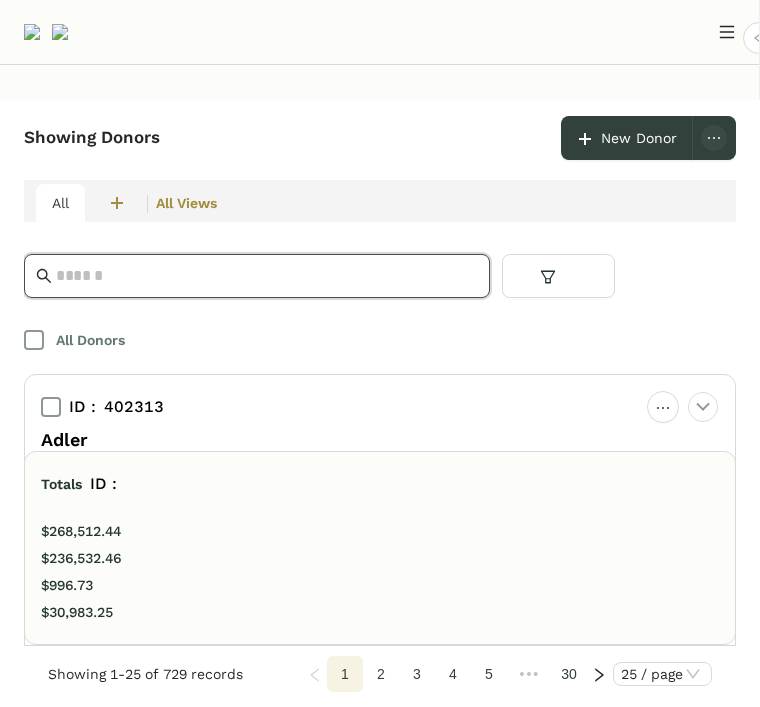 scroll, scrollTop: 0, scrollLeft: 0, axis: both 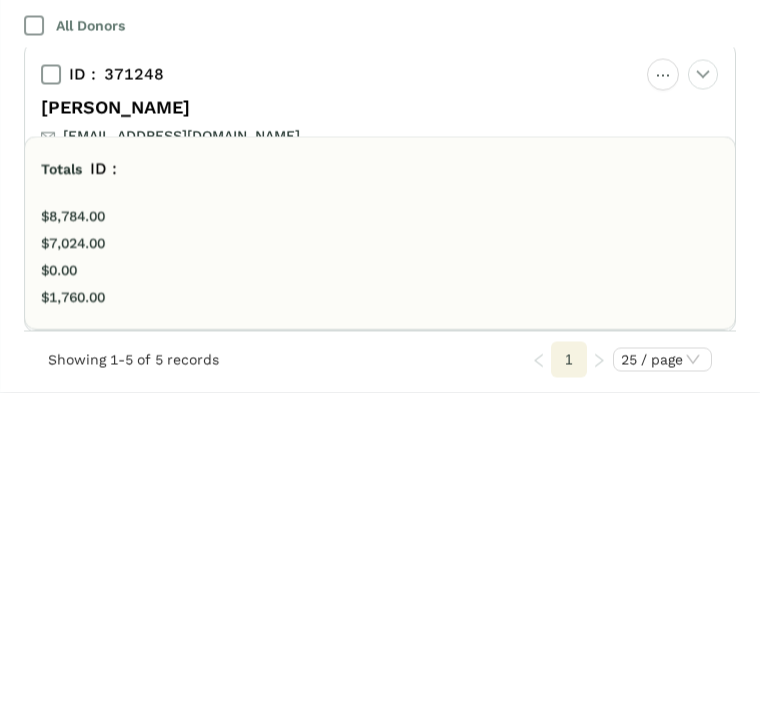 type on "********" 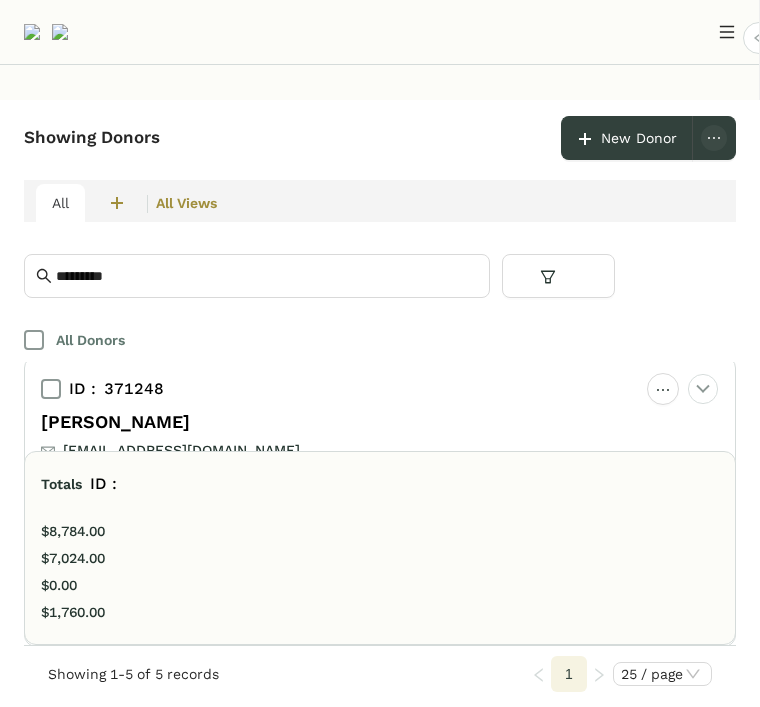 click on "[PERSON_NAME]" 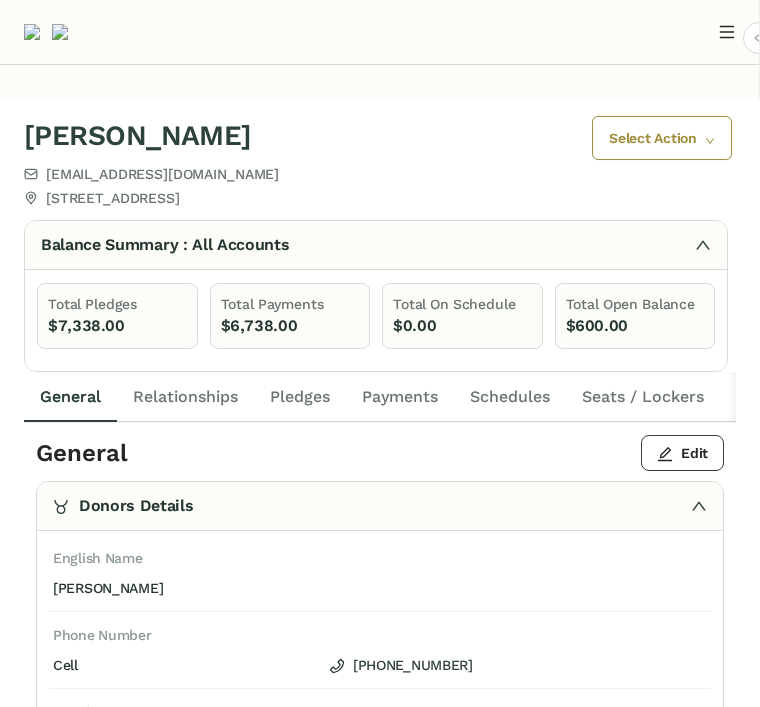 click on "Pledges" 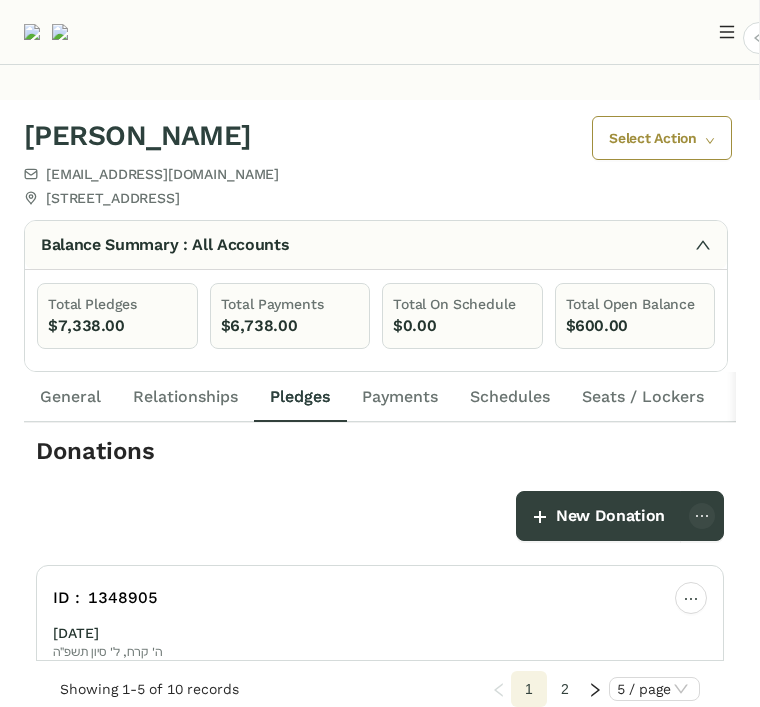 click on "1348905  [DATE]   ה' קרח, ל' סיון תשפ״ה Pledge $1,800.00 Partially Paid Sent on [DATE] $1,200.00 $0.00 $600.00 ‫פרנס החודש עלעקטרוק‬ [PERSON_NAME]" 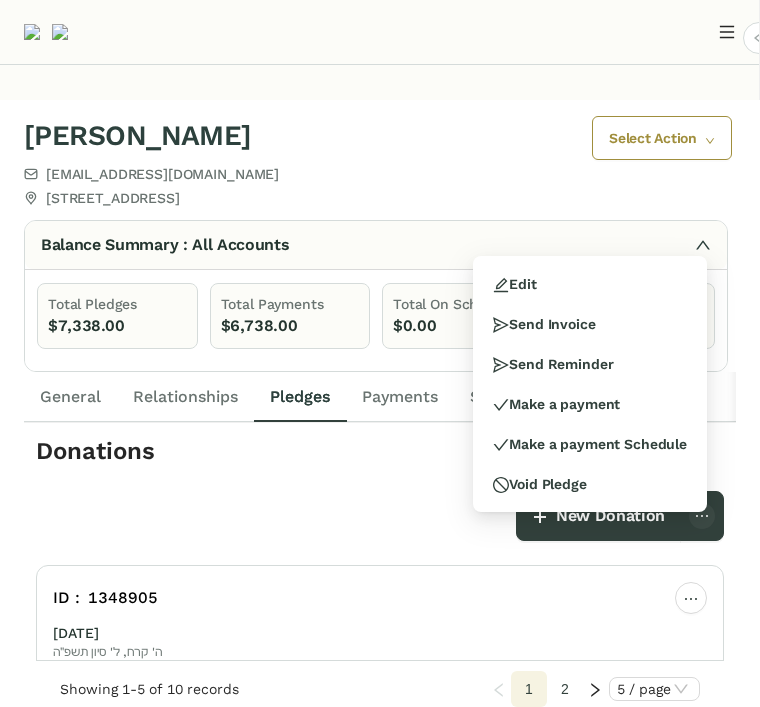 click on "Make a payment" at bounding box center (556, 404) 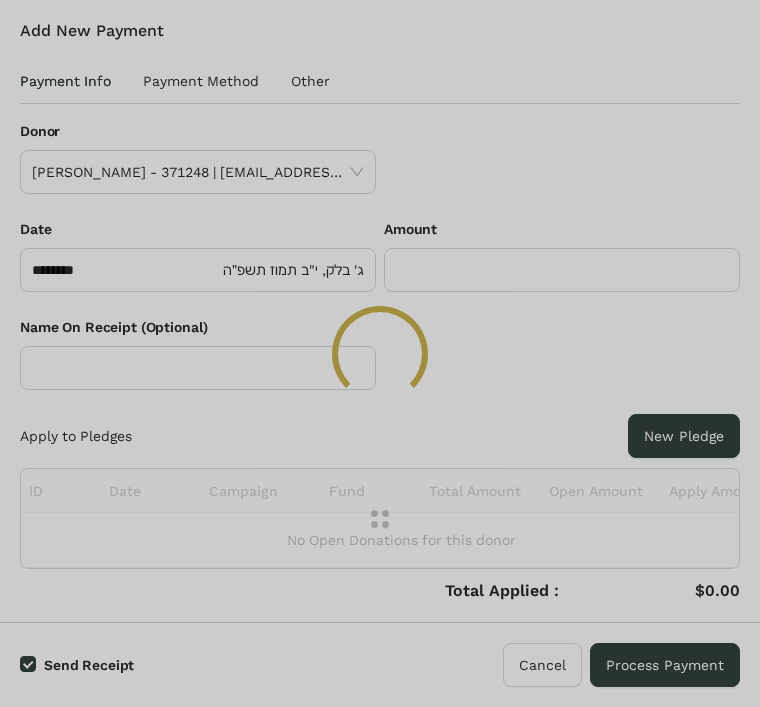 scroll, scrollTop: 0, scrollLeft: 0, axis: both 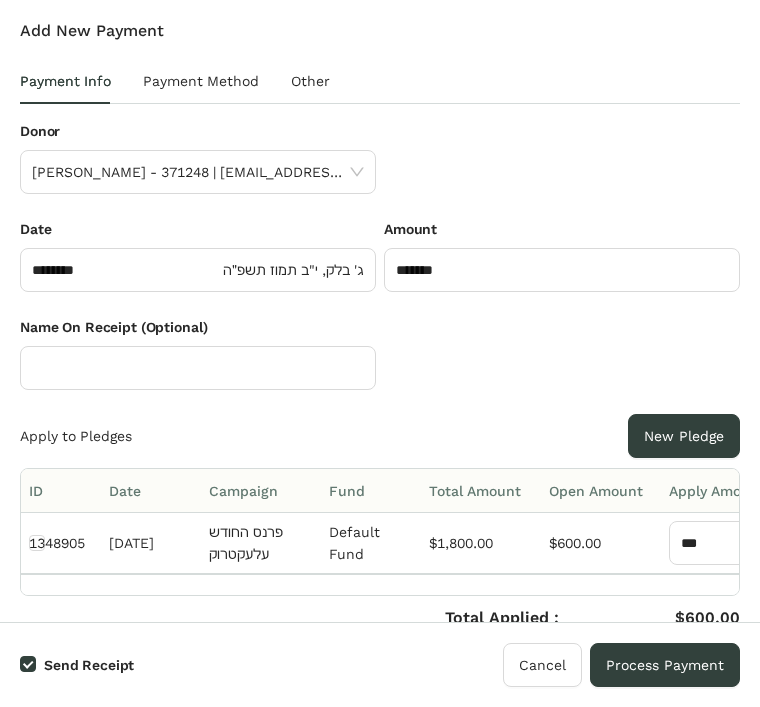 click on "*******" 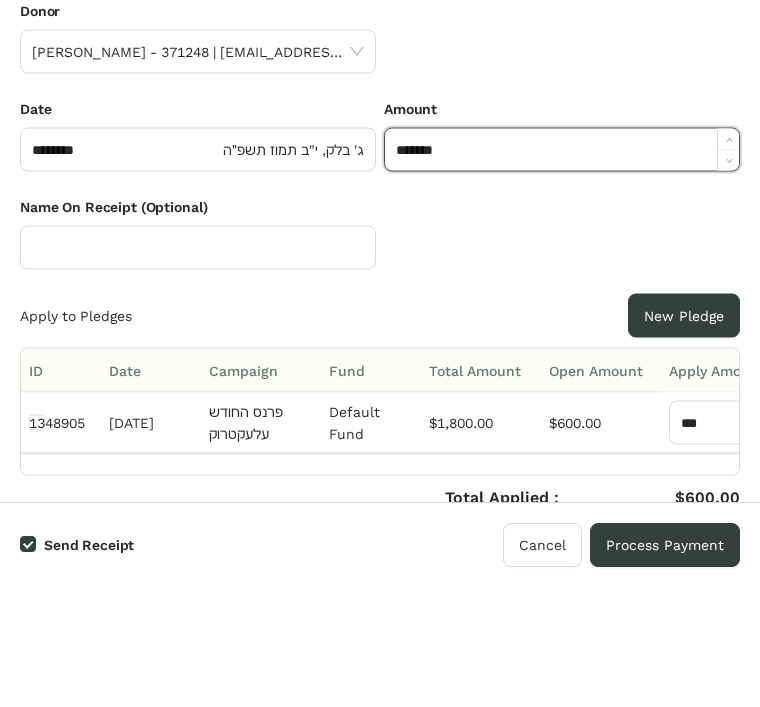 click on "*******" 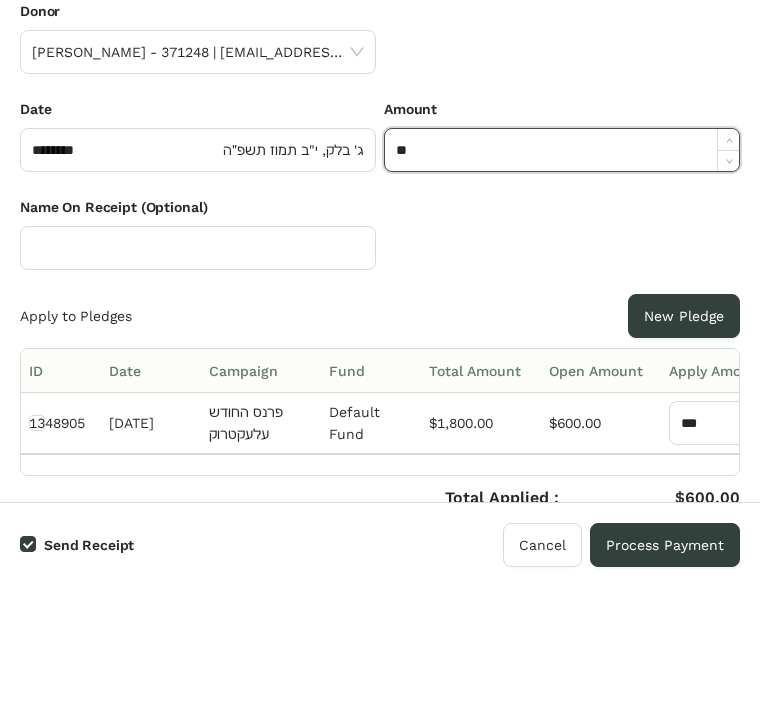 type on "*" 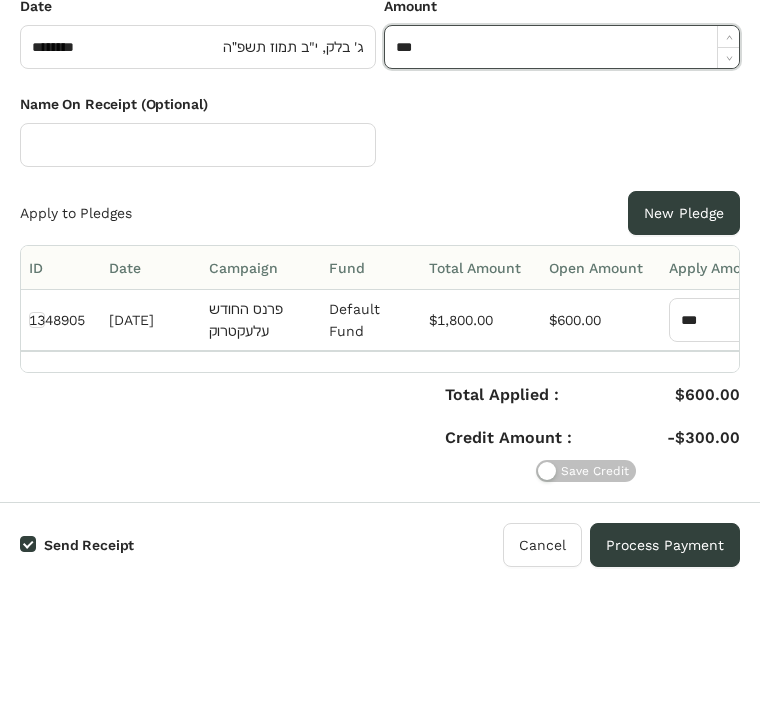scroll, scrollTop: 103, scrollLeft: 0, axis: vertical 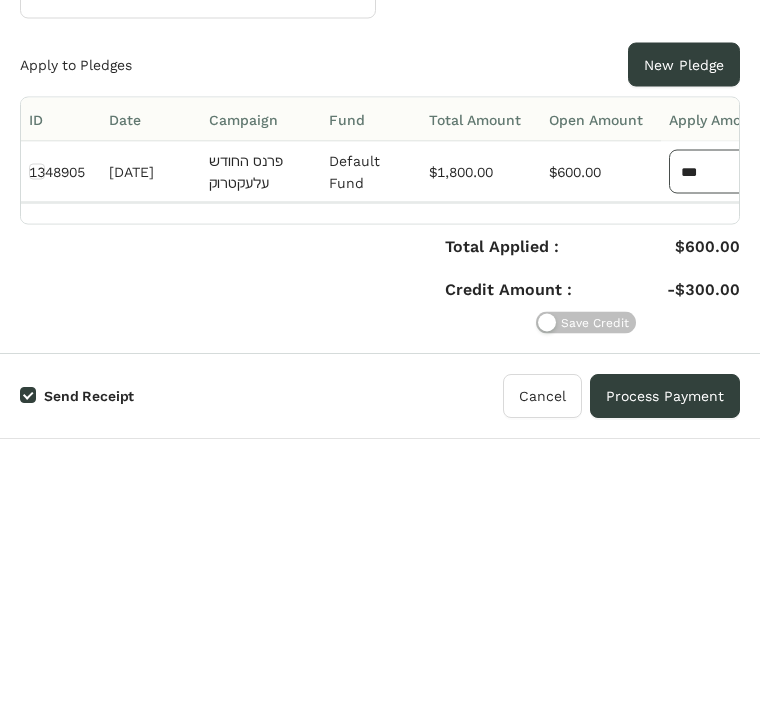 click on "***" at bounding box center [721, 440] 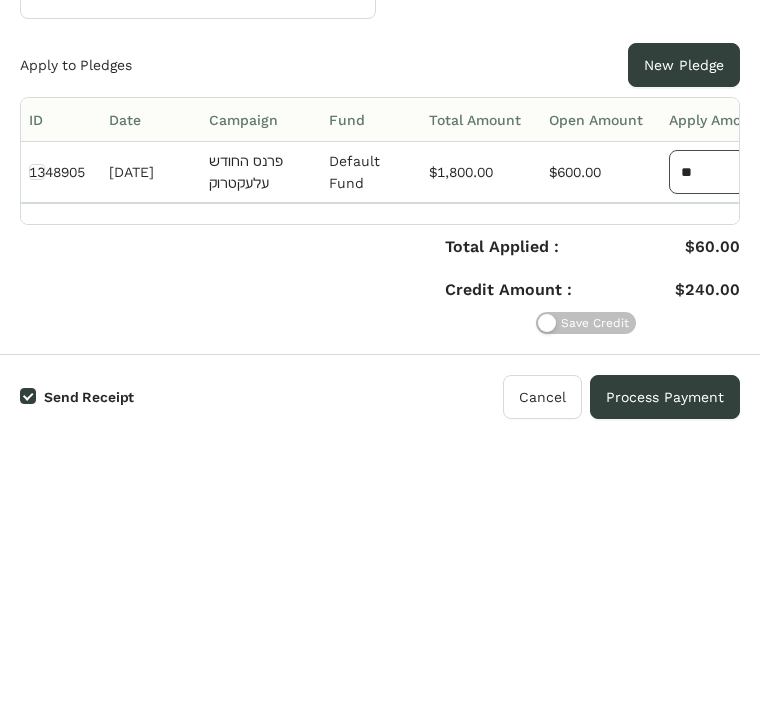 type on "*" 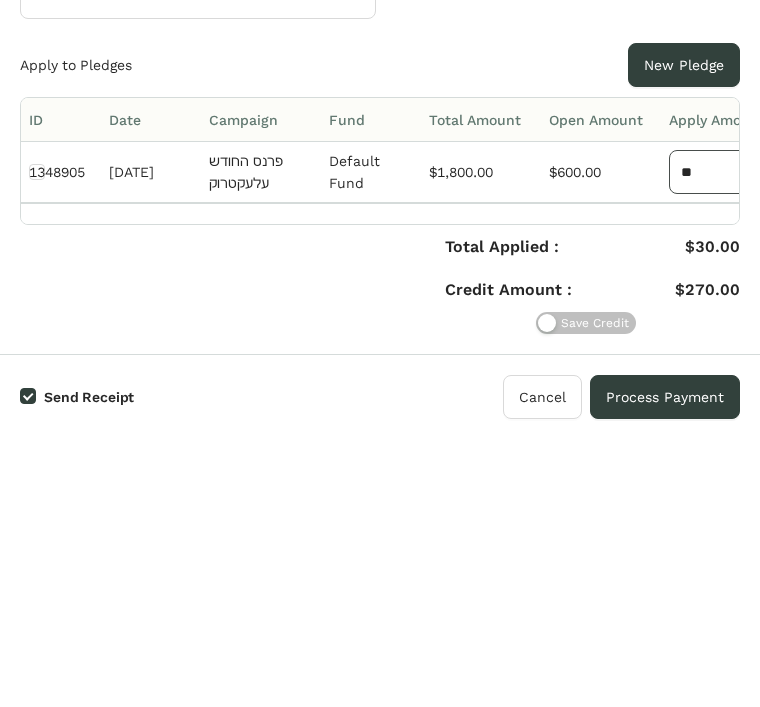 type on "***" 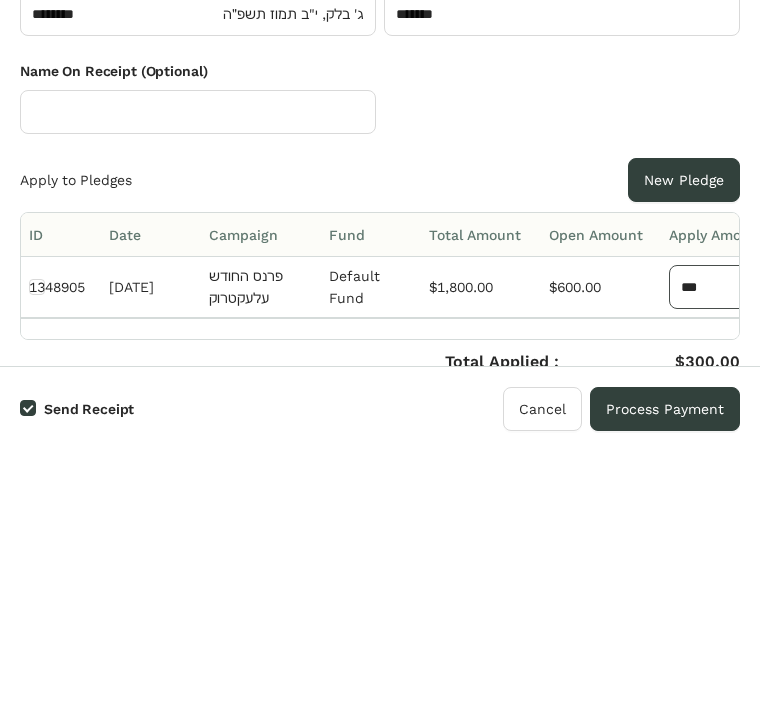 scroll, scrollTop: 0, scrollLeft: 0, axis: both 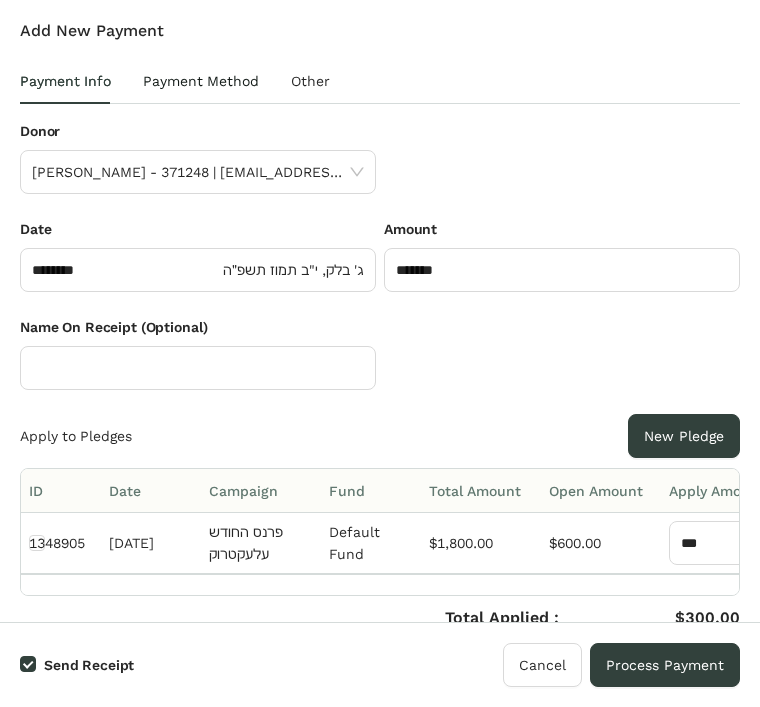 click on "Payment Method" at bounding box center (201, 81) 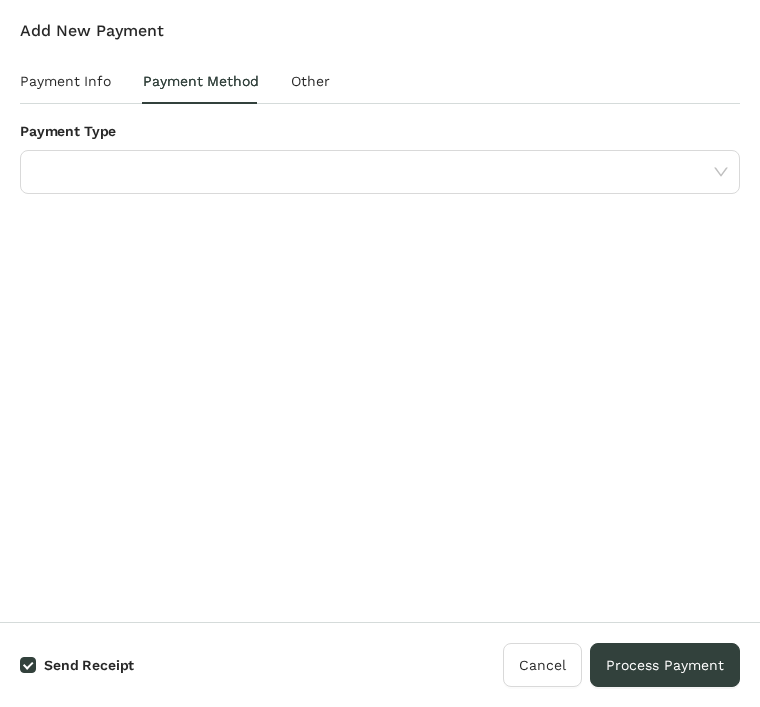 click 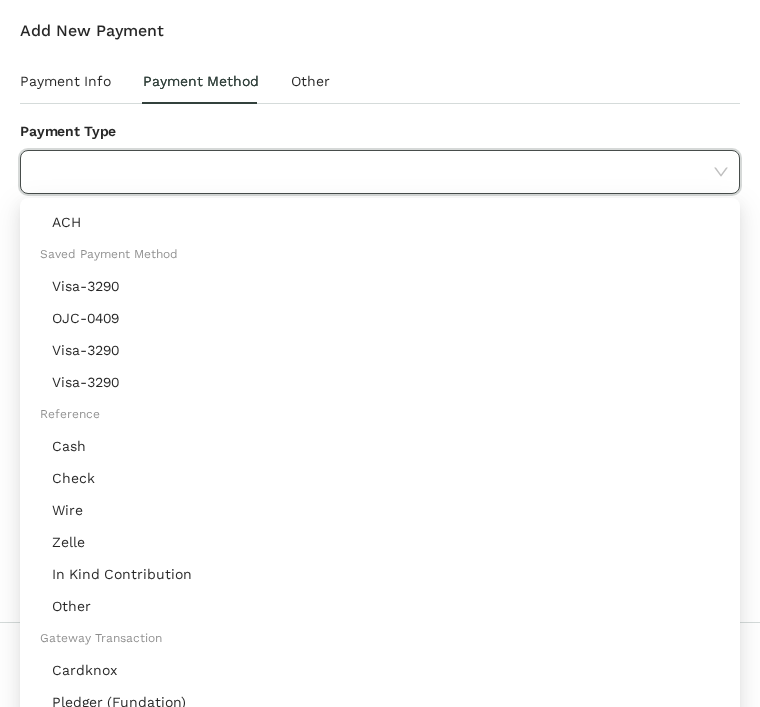 scroll, scrollTop: 96, scrollLeft: 0, axis: vertical 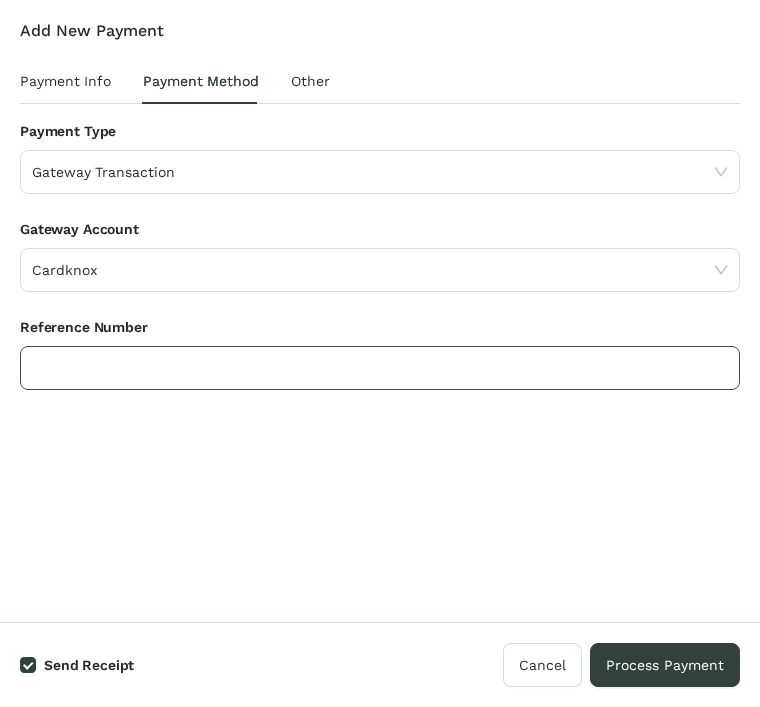 click 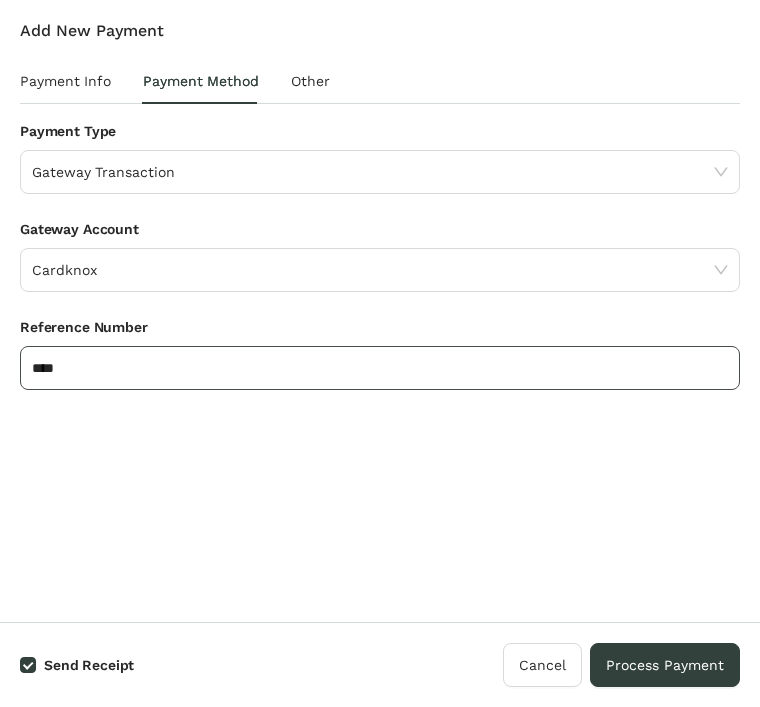 type on "****" 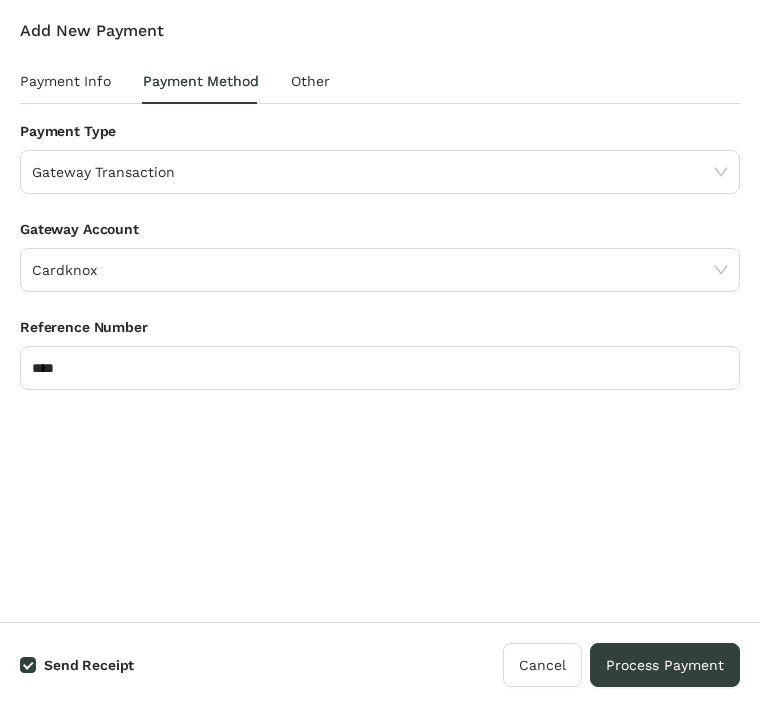 click on "Process Payment" at bounding box center [665, 665] 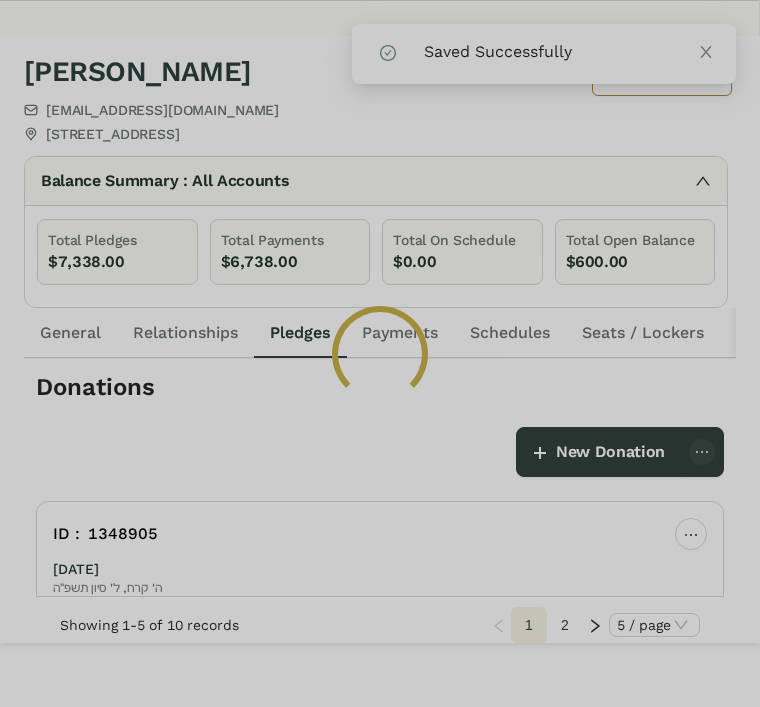scroll, scrollTop: 64, scrollLeft: 0, axis: vertical 